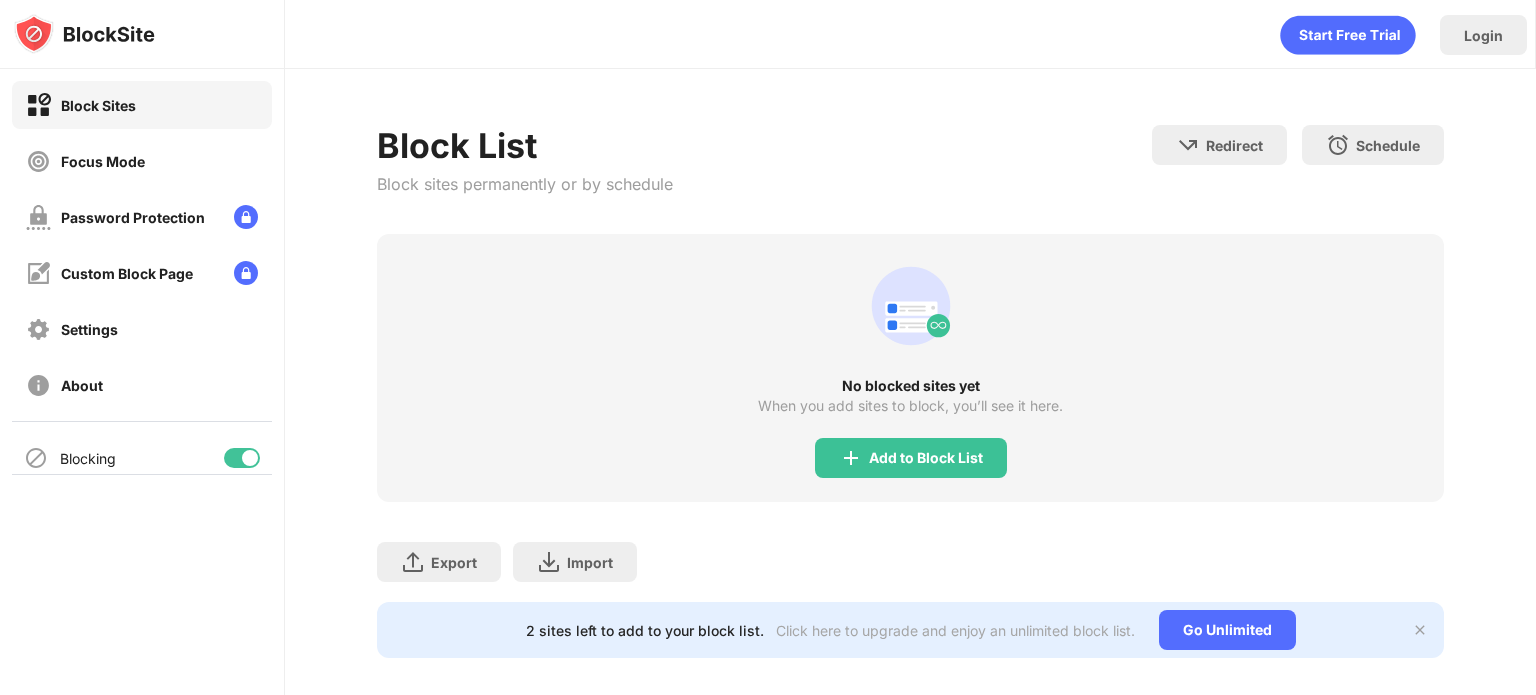 scroll, scrollTop: 0, scrollLeft: 0, axis: both 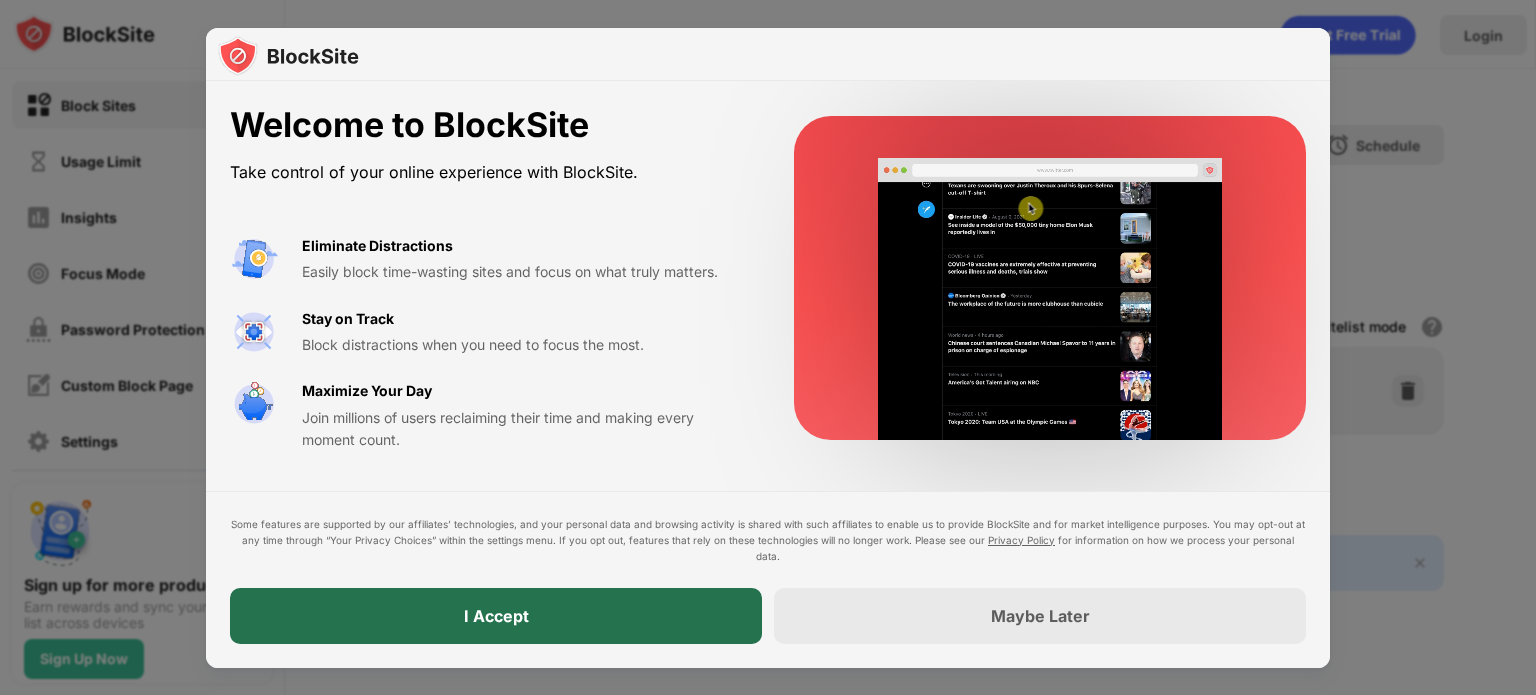 click on "I Accept" at bounding box center [496, 616] 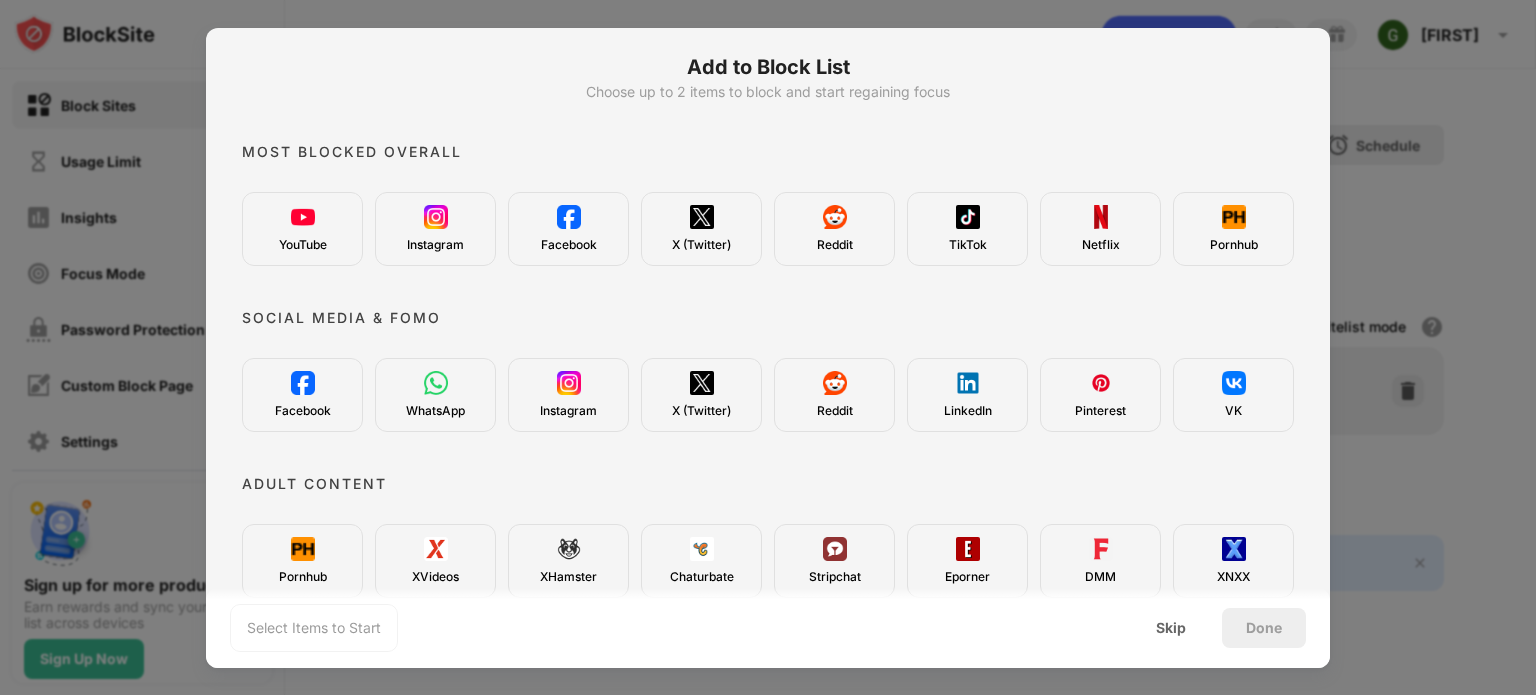 click at bounding box center (702, 217) 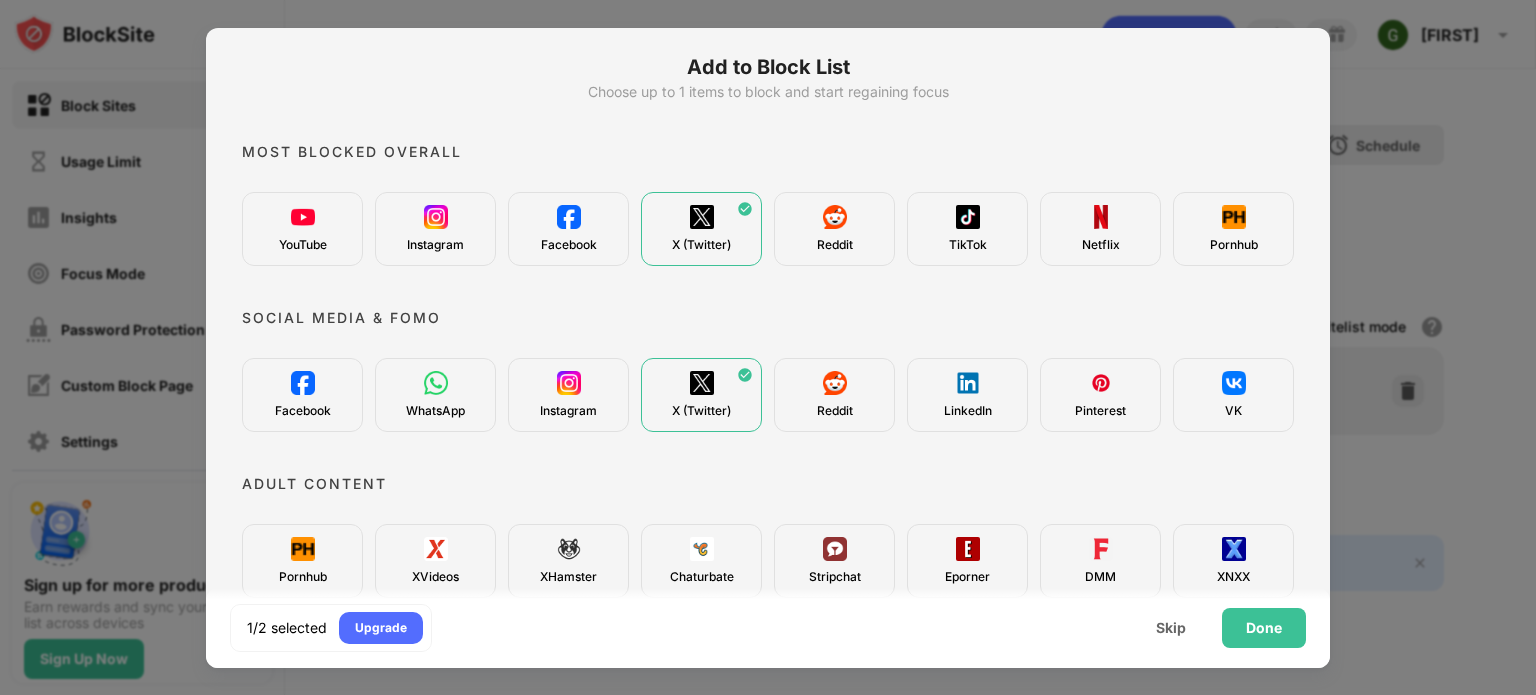 click on "XVideos" at bounding box center (435, 561) 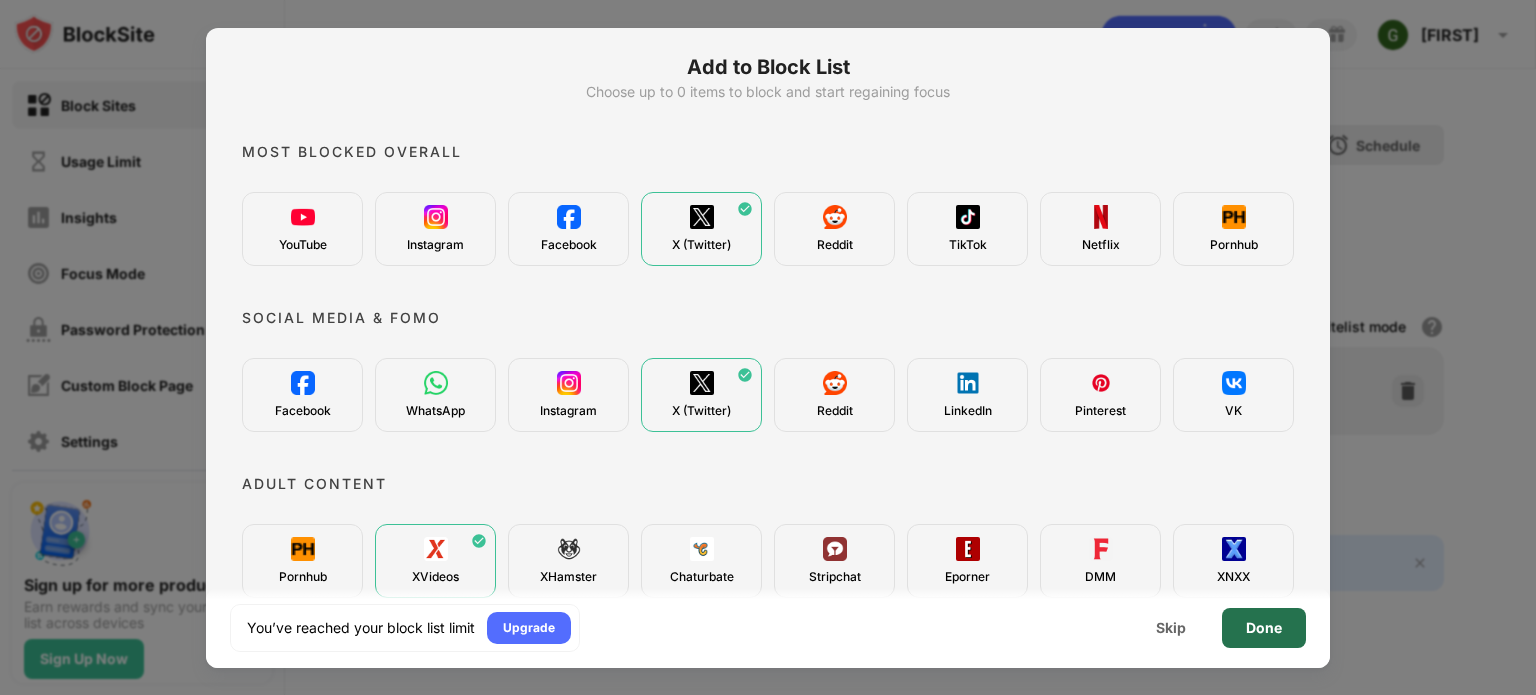 click on "Done" at bounding box center (1264, 628) 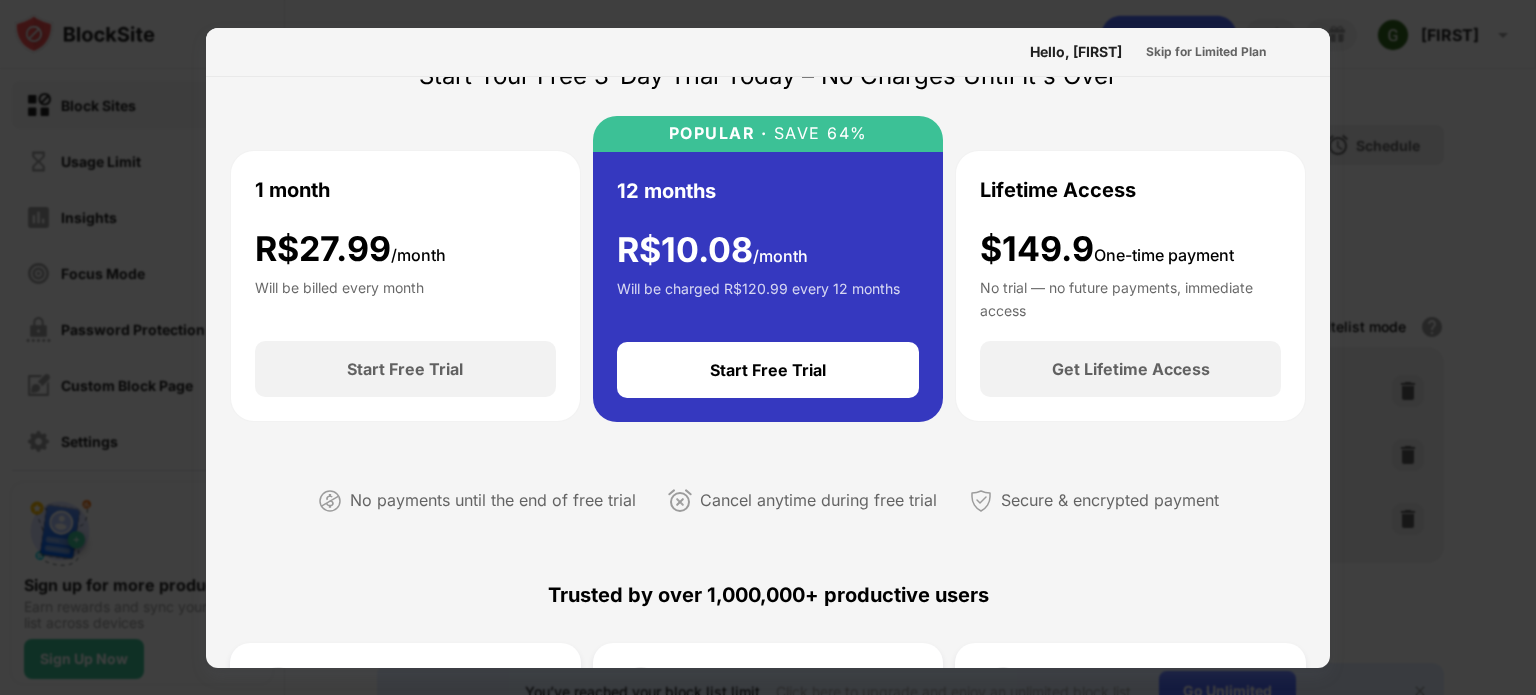 scroll, scrollTop: 0, scrollLeft: 0, axis: both 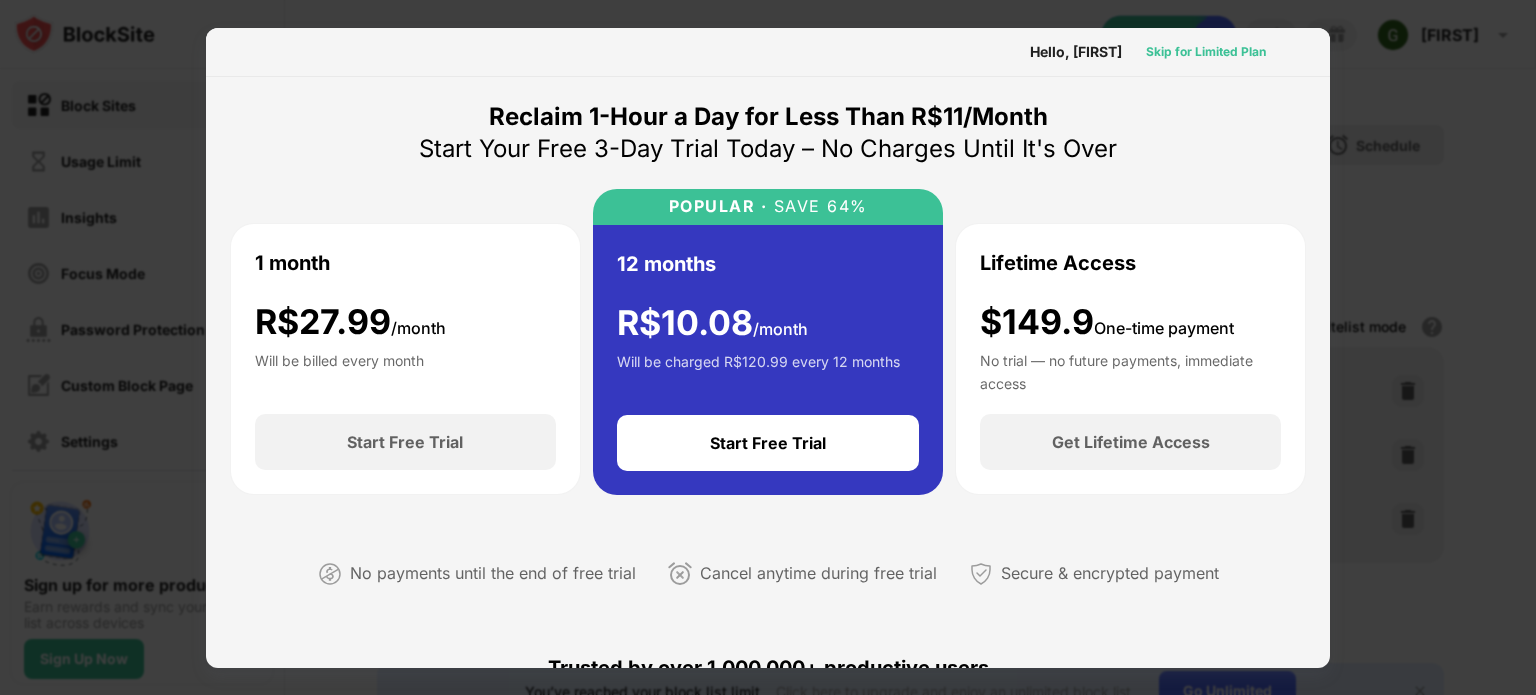 click on "Skip for Limited Plan" at bounding box center [1206, 52] 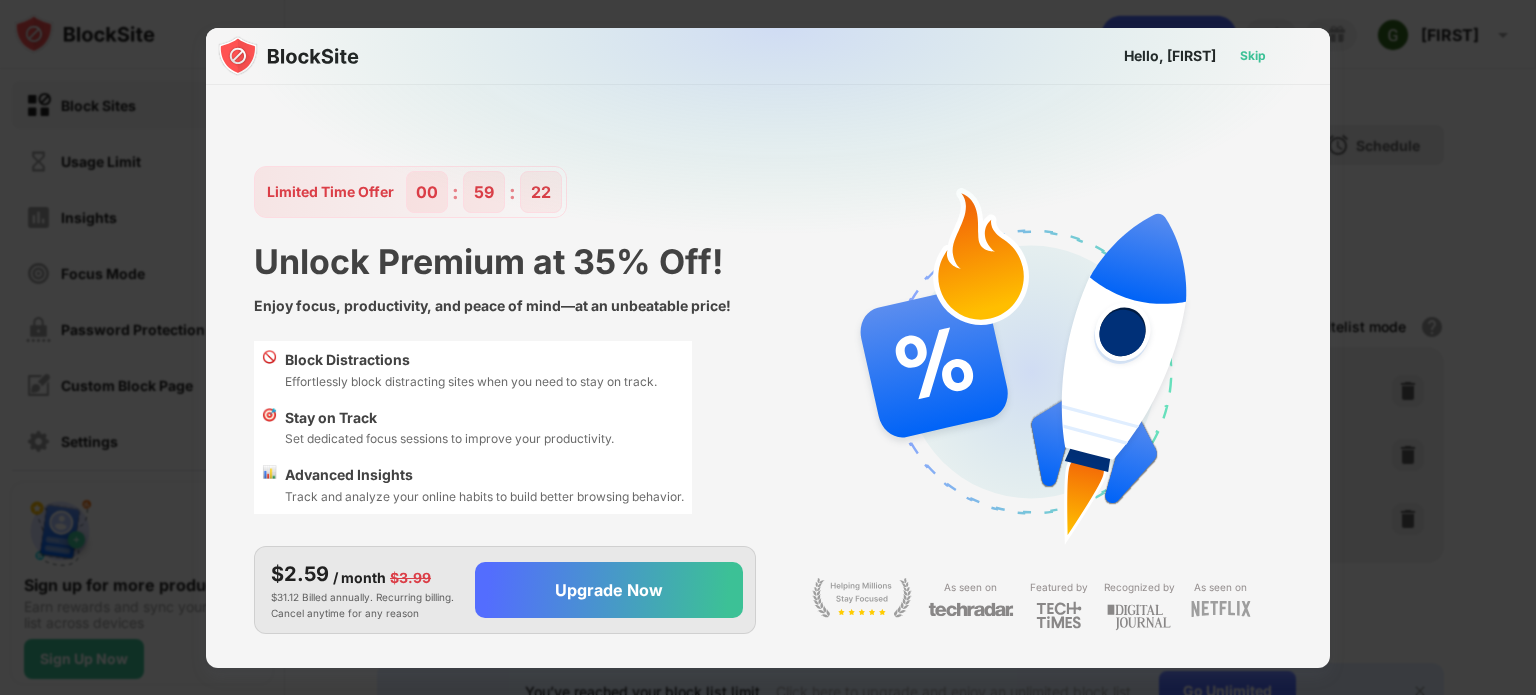 click on "Skip" at bounding box center (1253, 56) 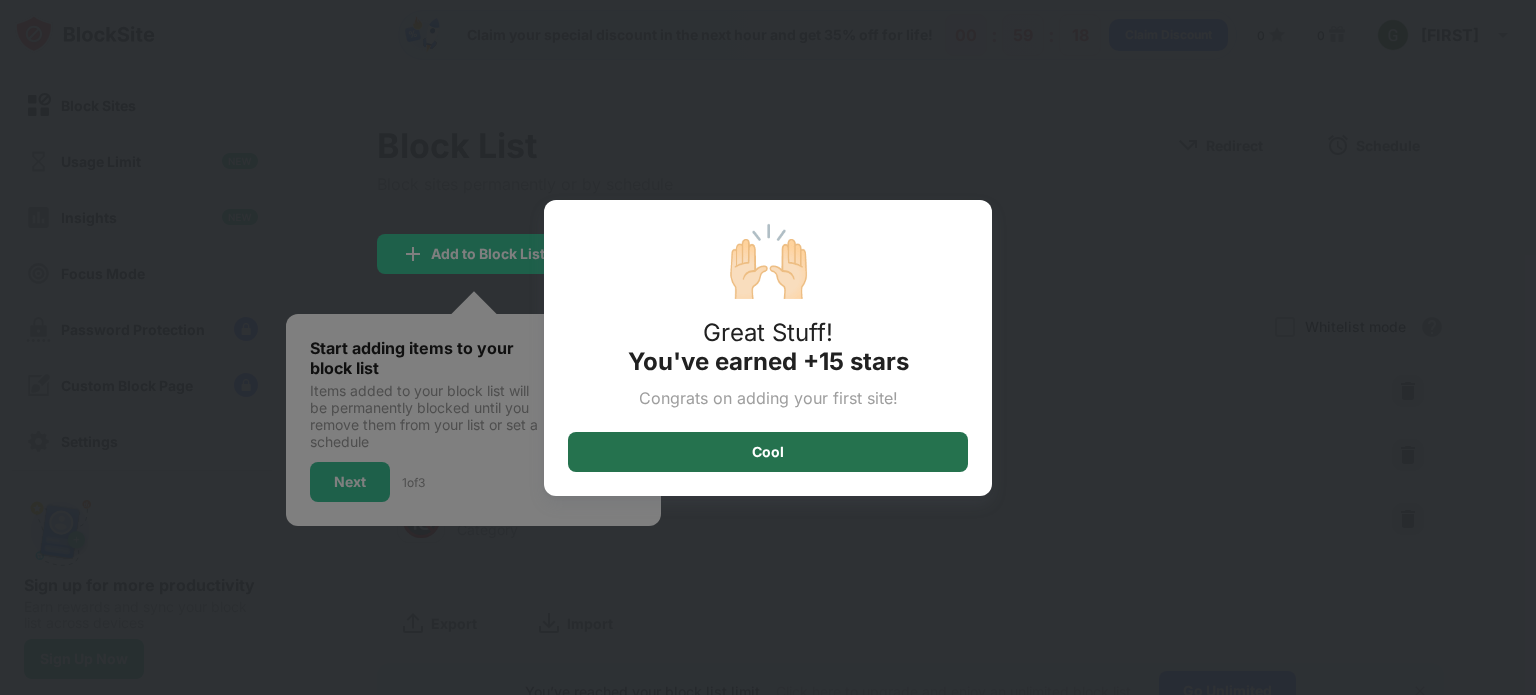 click on "Cool" at bounding box center (768, 452) 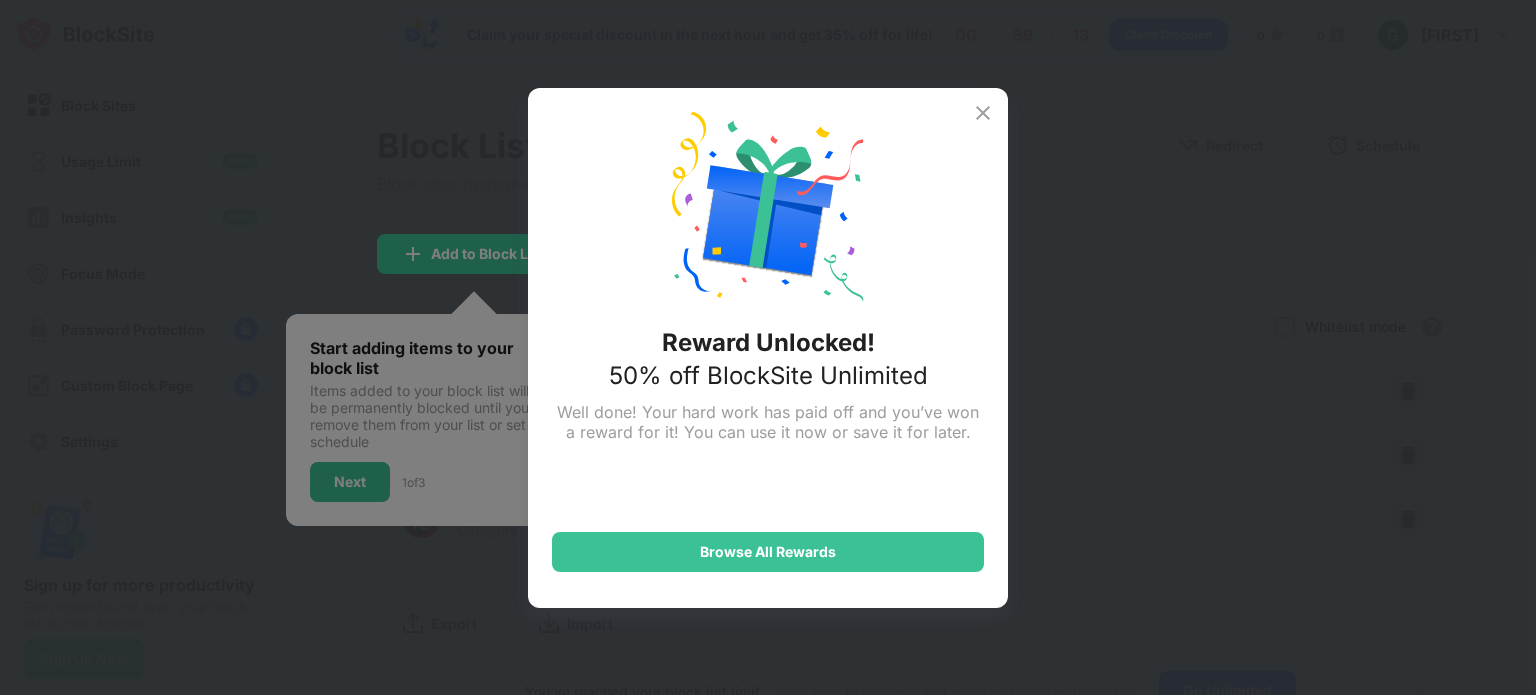 click at bounding box center (983, 113) 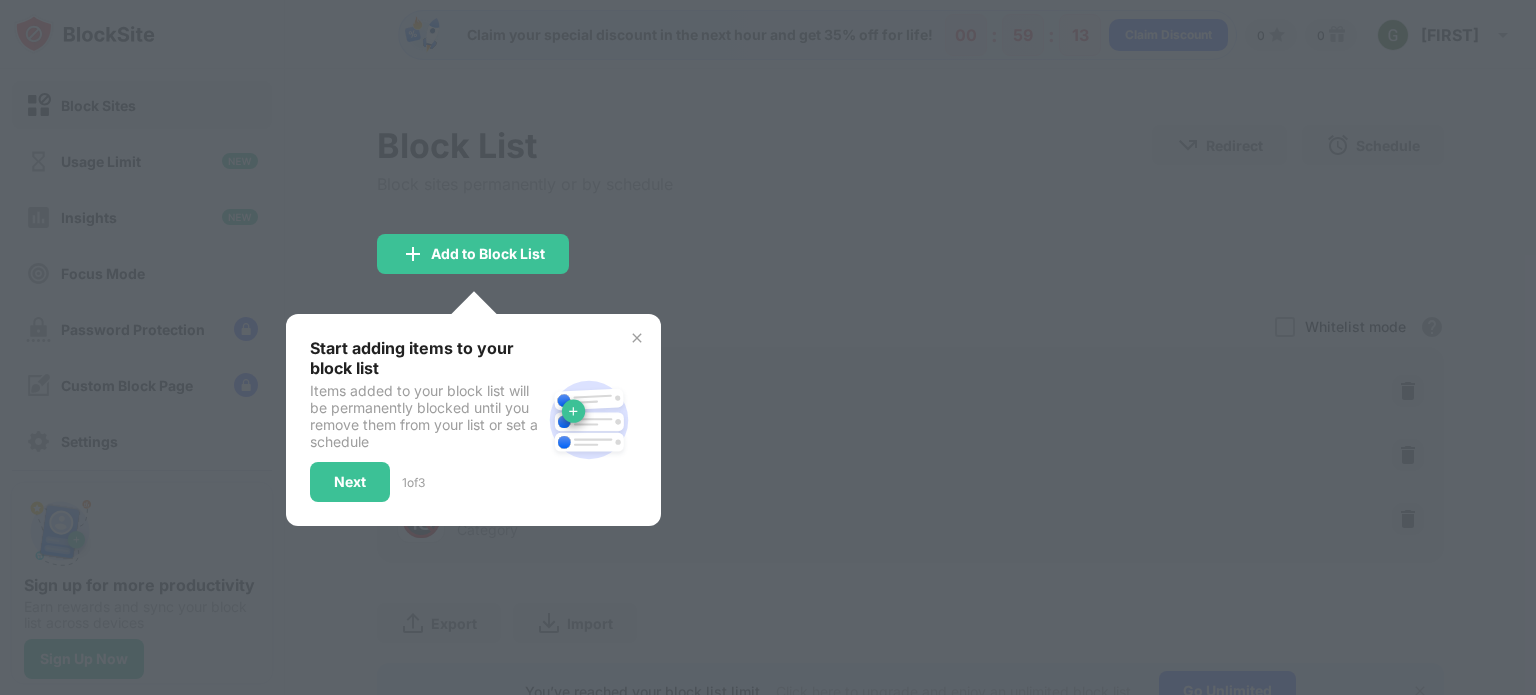 click at bounding box center (768, 347) 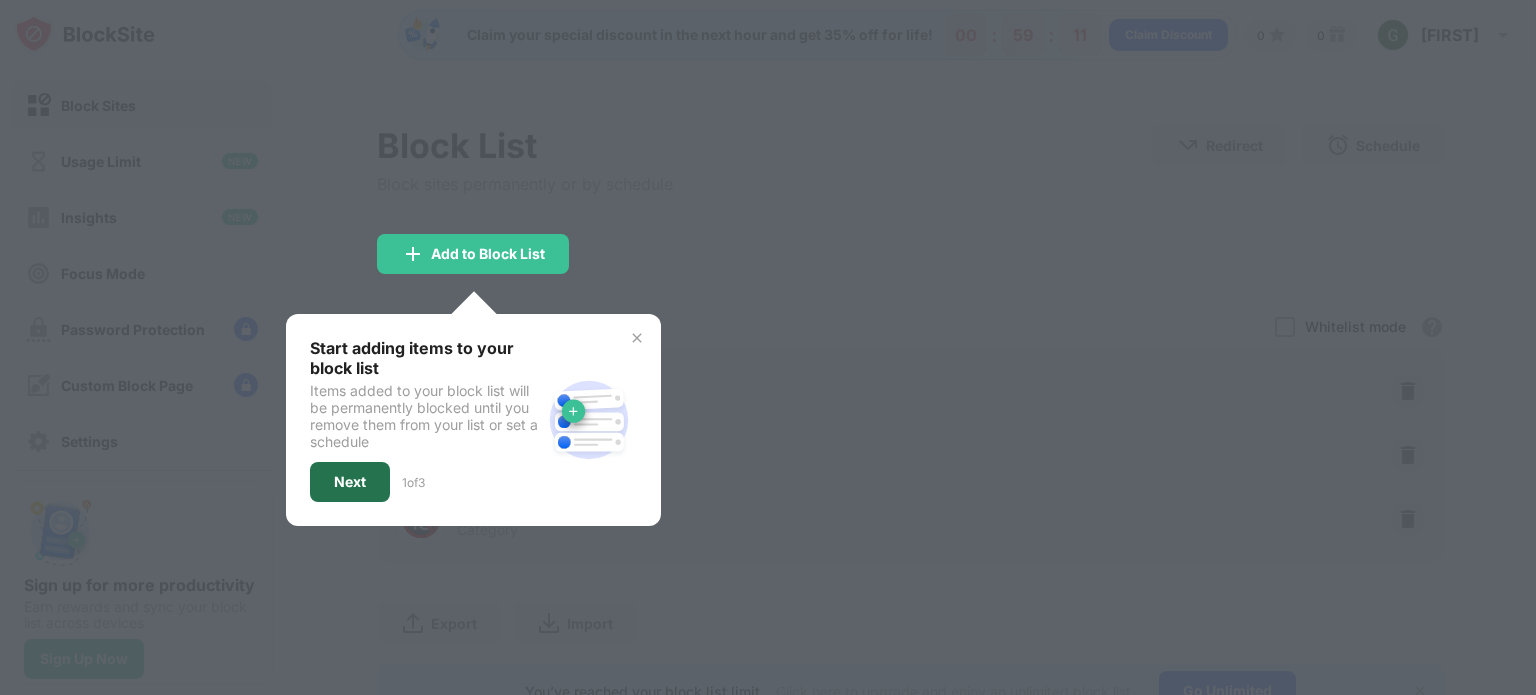 click on "Next" at bounding box center (350, 482) 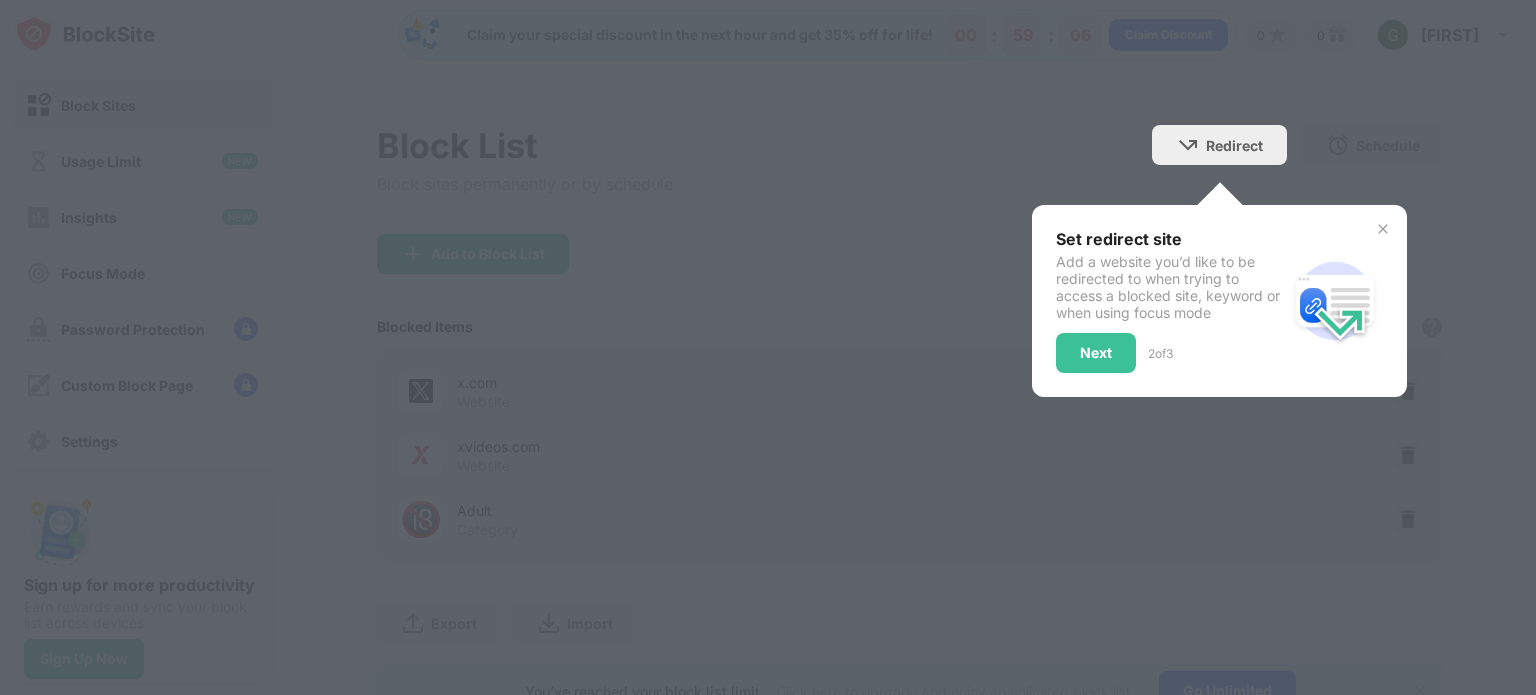 click at bounding box center (1383, 229) 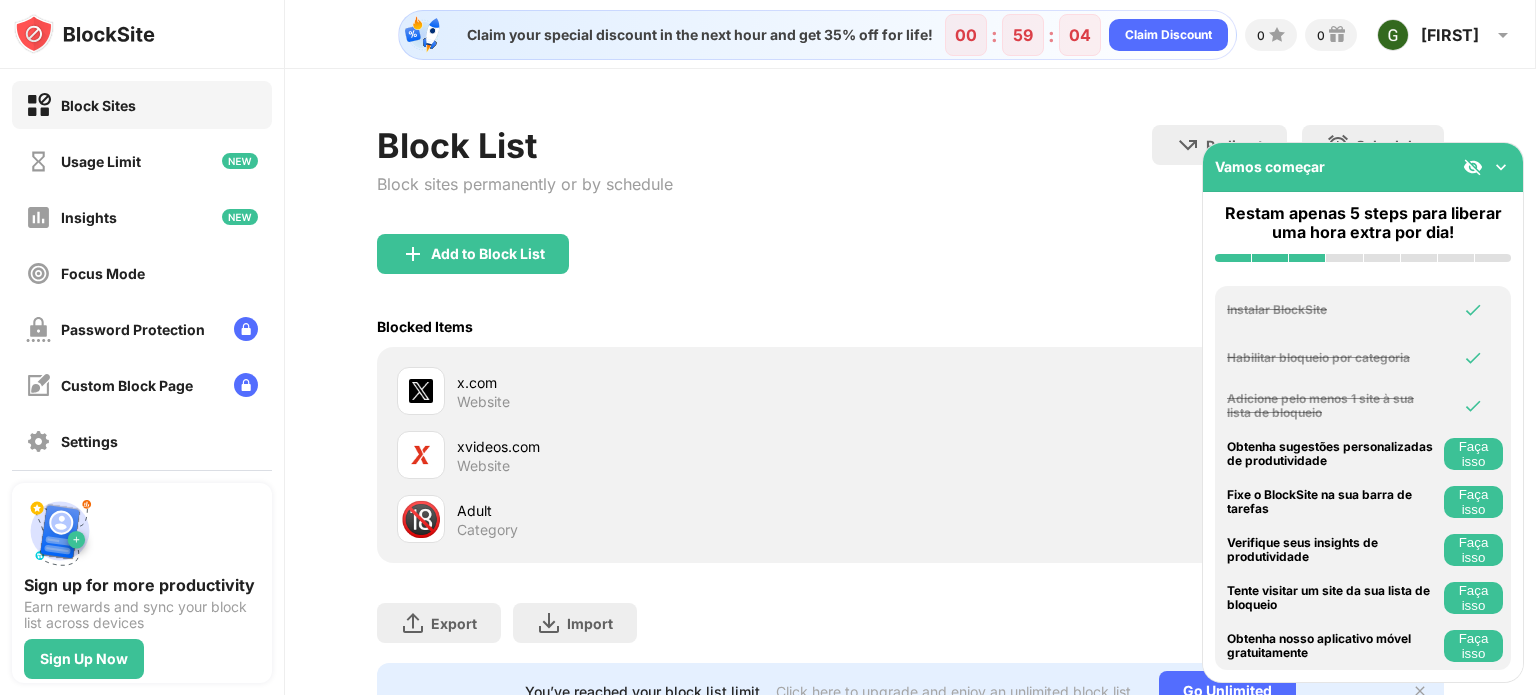 click on "Blocked Items Whitelist mode Block all websites except for those in your whitelist. Whitelist Mode only works with URLs and won't include categories or keywords." at bounding box center [910, 326] 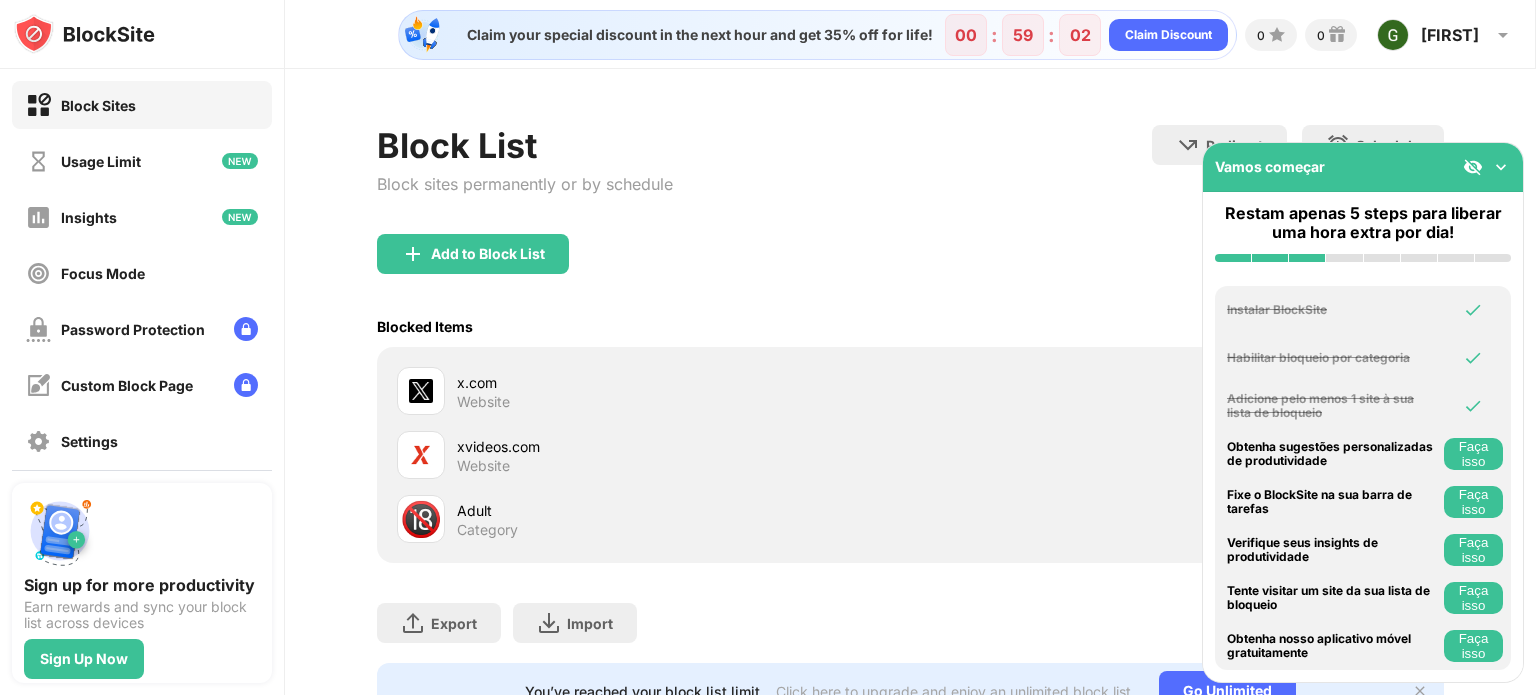 scroll, scrollTop: 93, scrollLeft: 0, axis: vertical 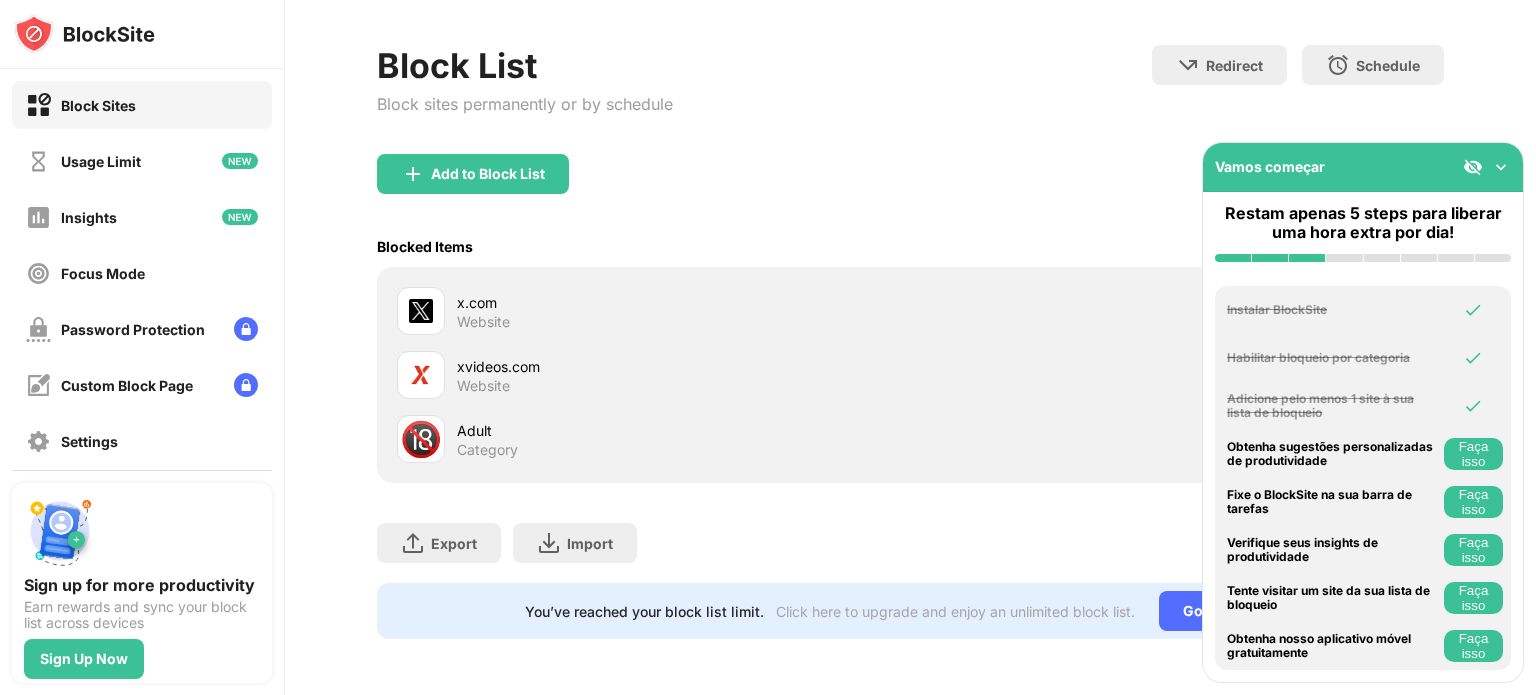 click at bounding box center (1501, 167) 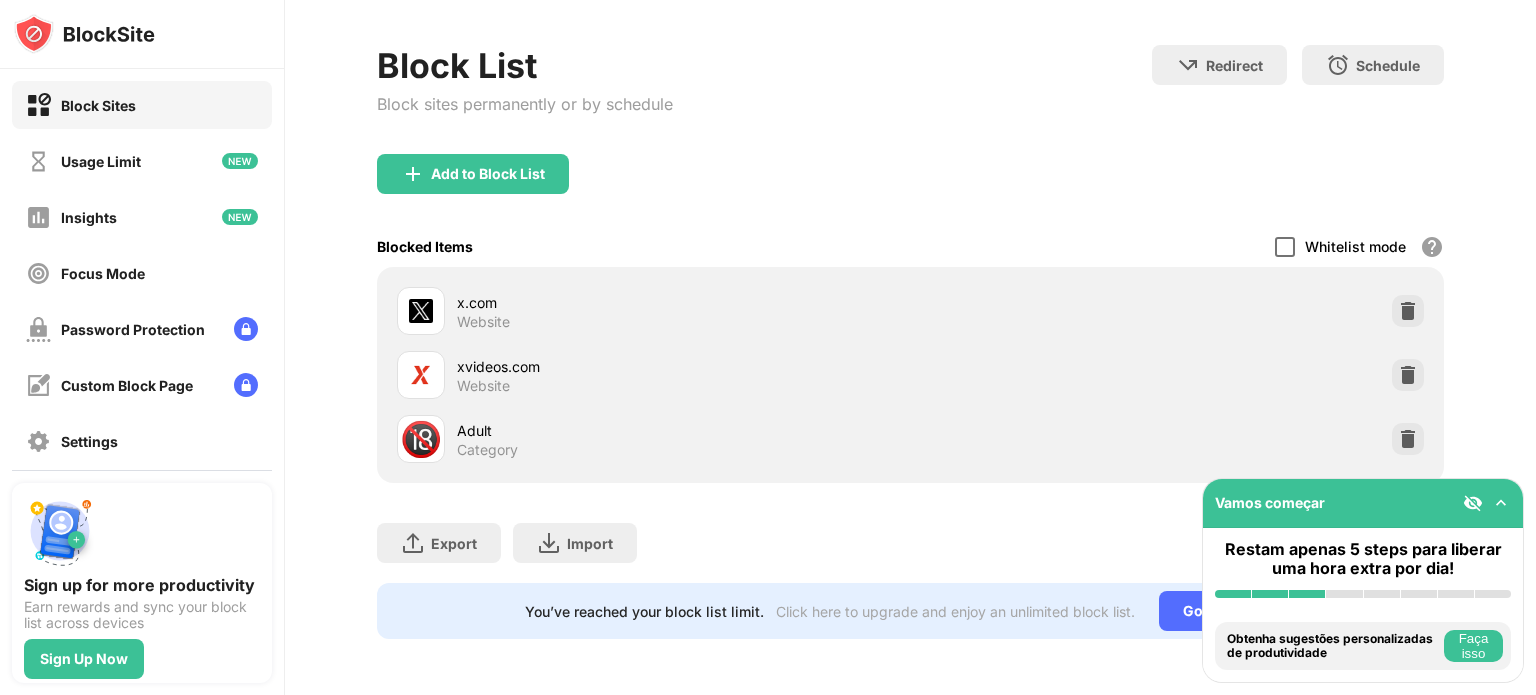 click at bounding box center (1285, 247) 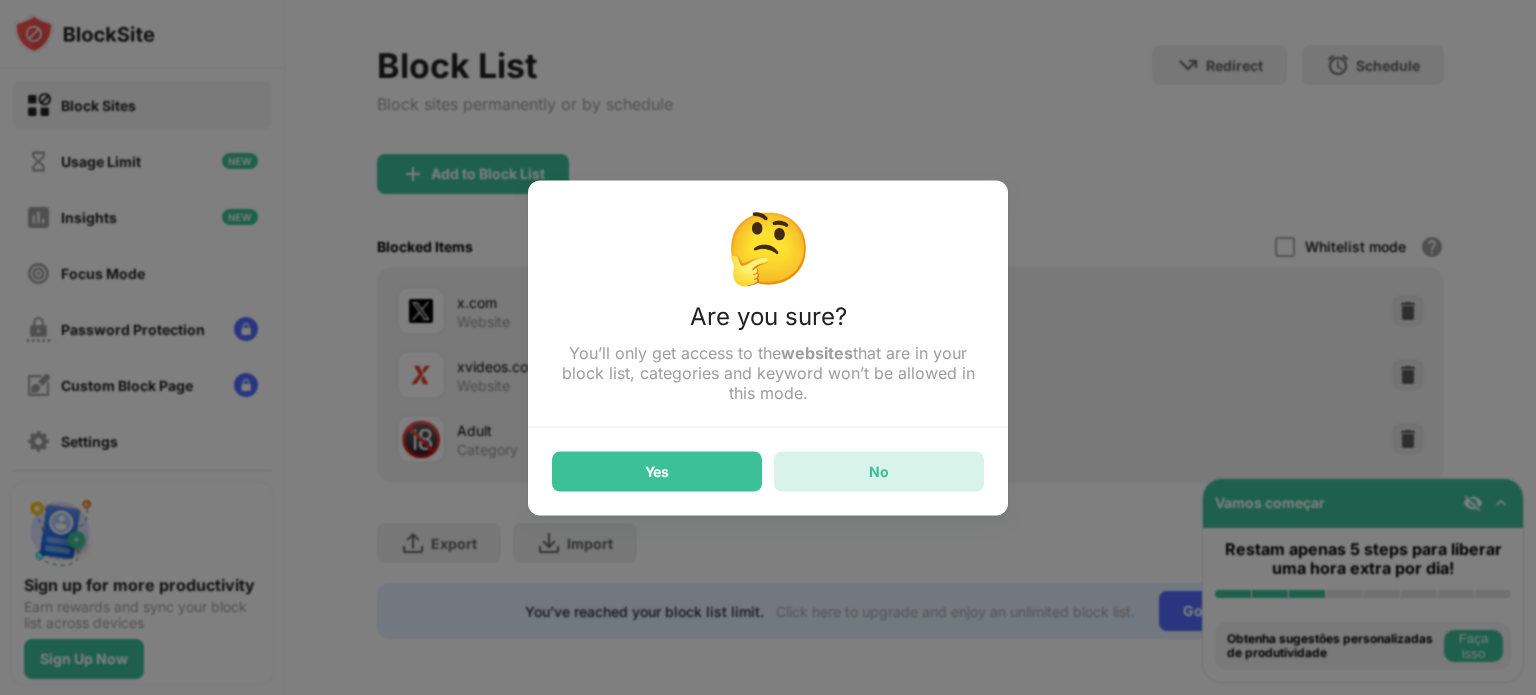 click on "No" at bounding box center [879, 471] 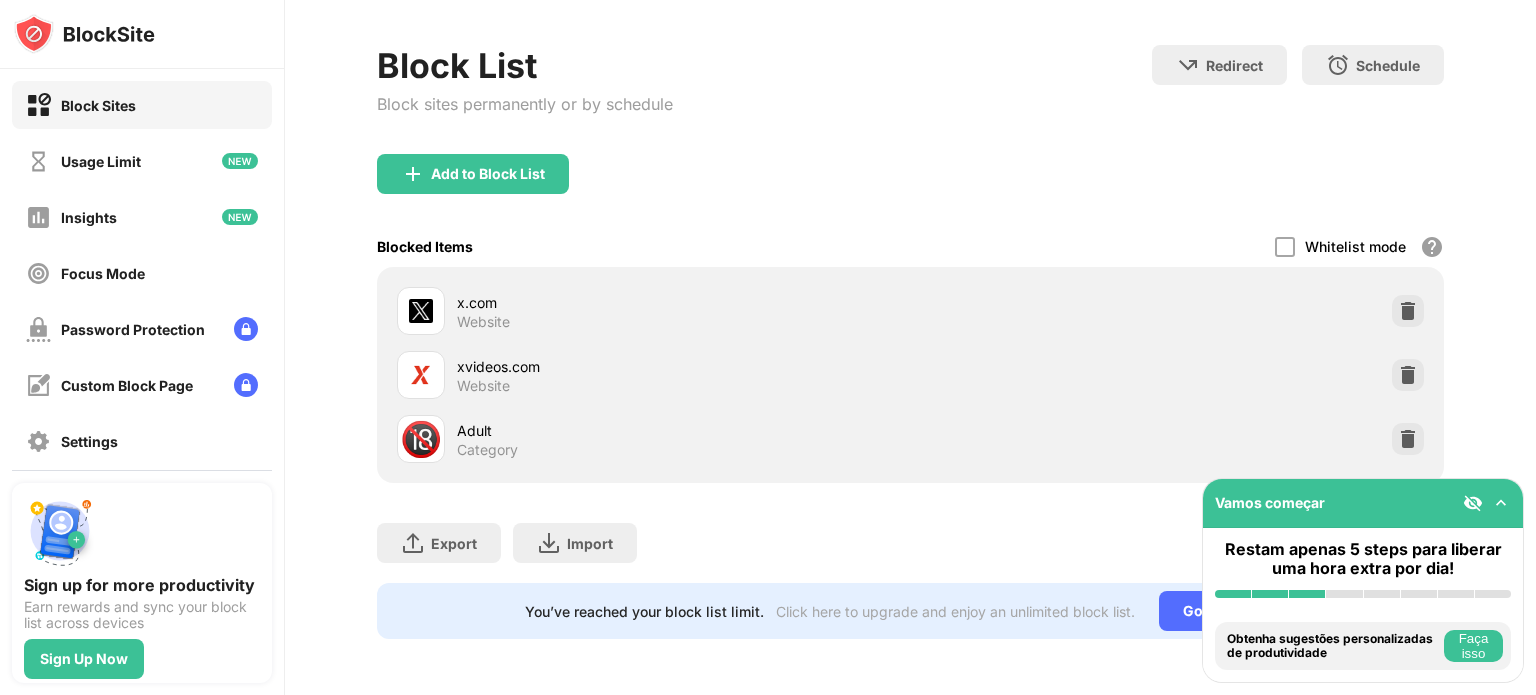 click on "Add to Block List" at bounding box center [910, 190] 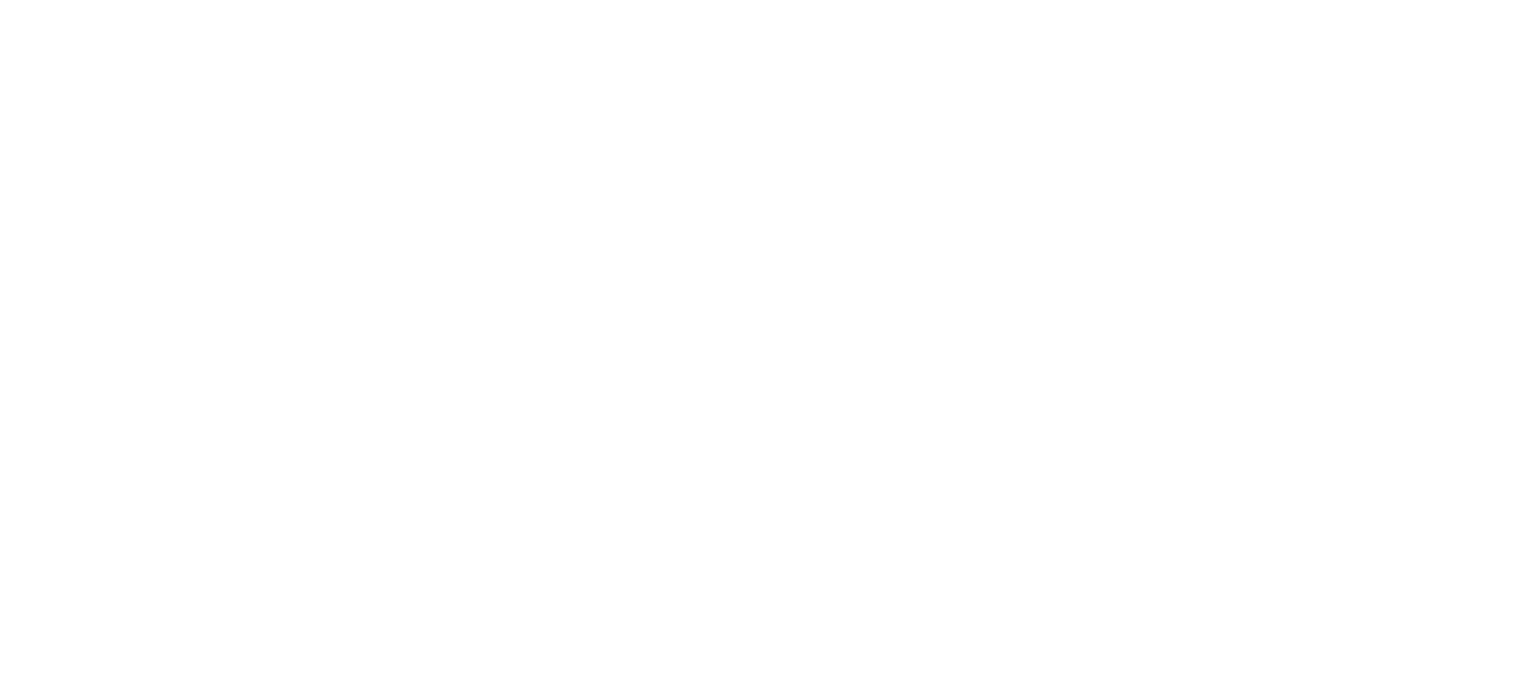 scroll, scrollTop: 0, scrollLeft: 0, axis: both 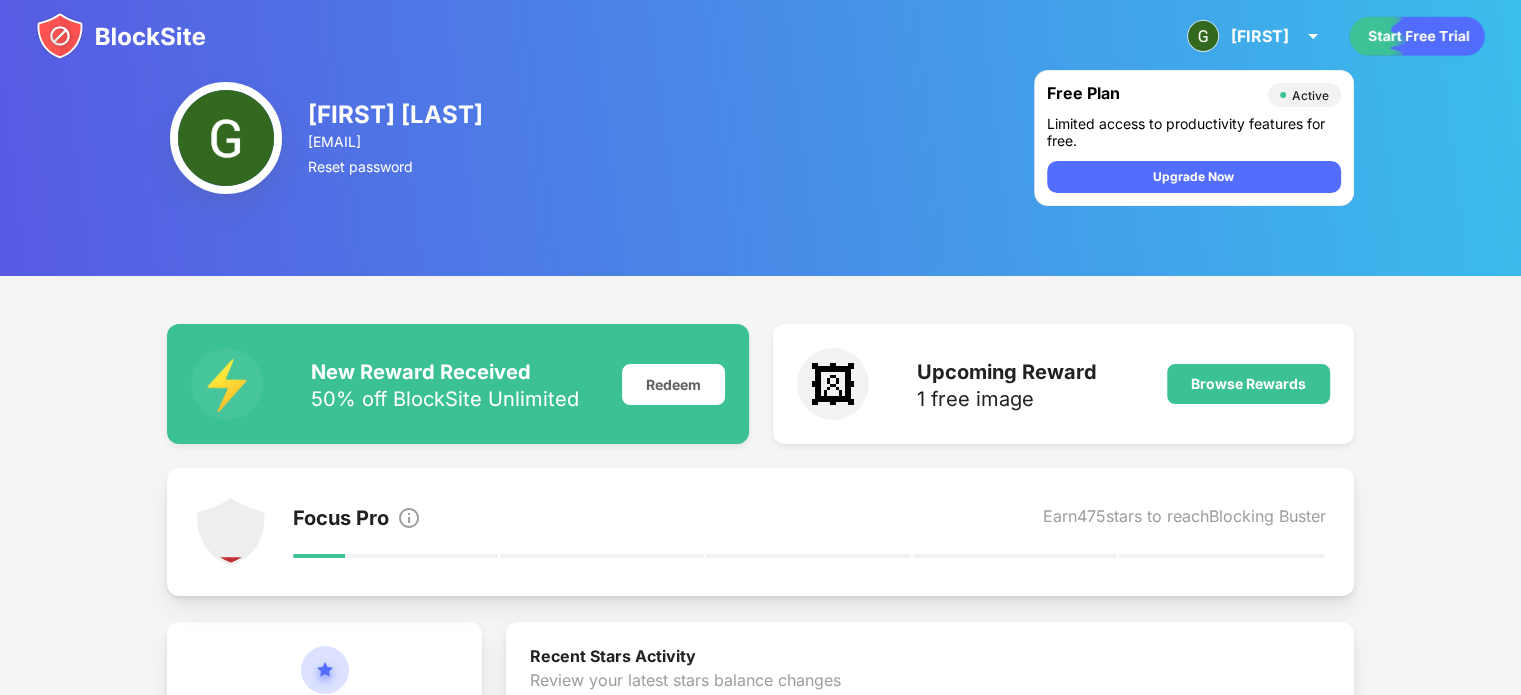 click at bounding box center [121, 36] 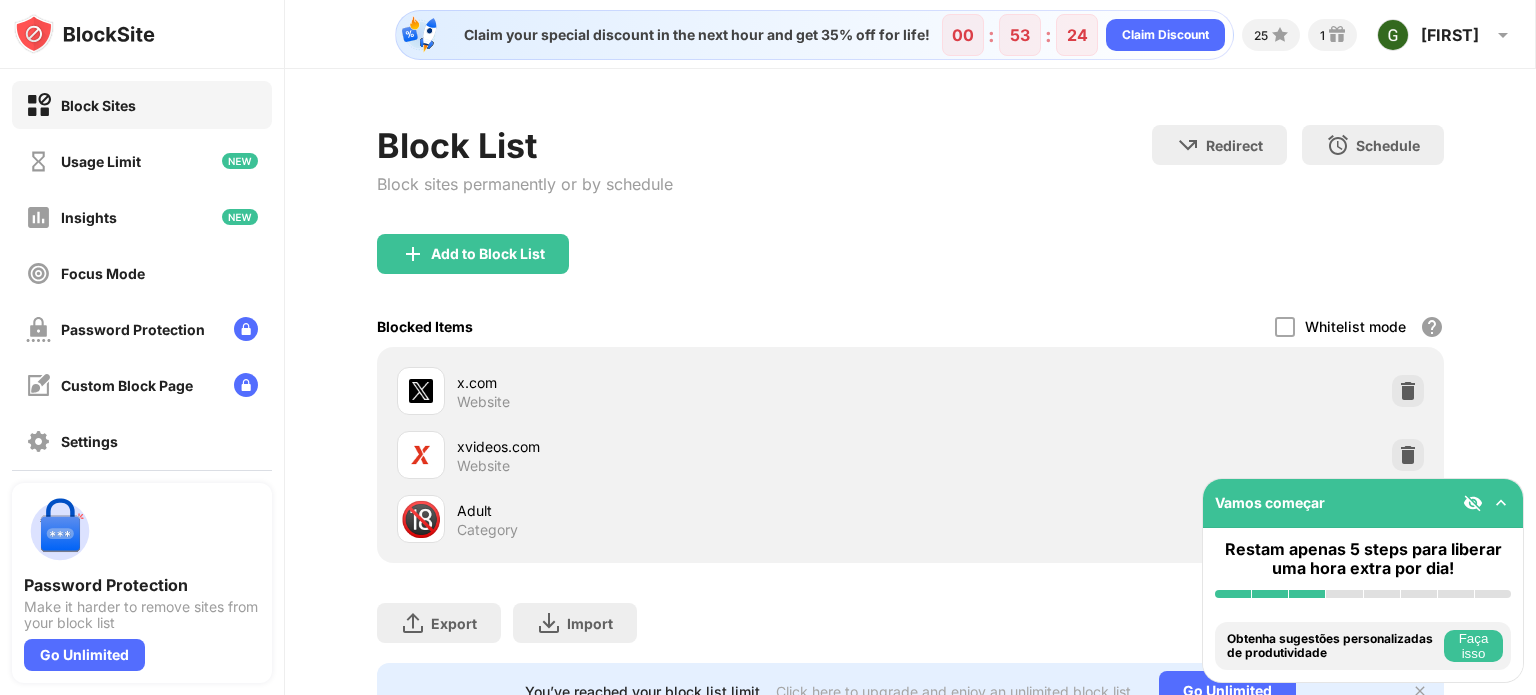 click at bounding box center (1473, 503) 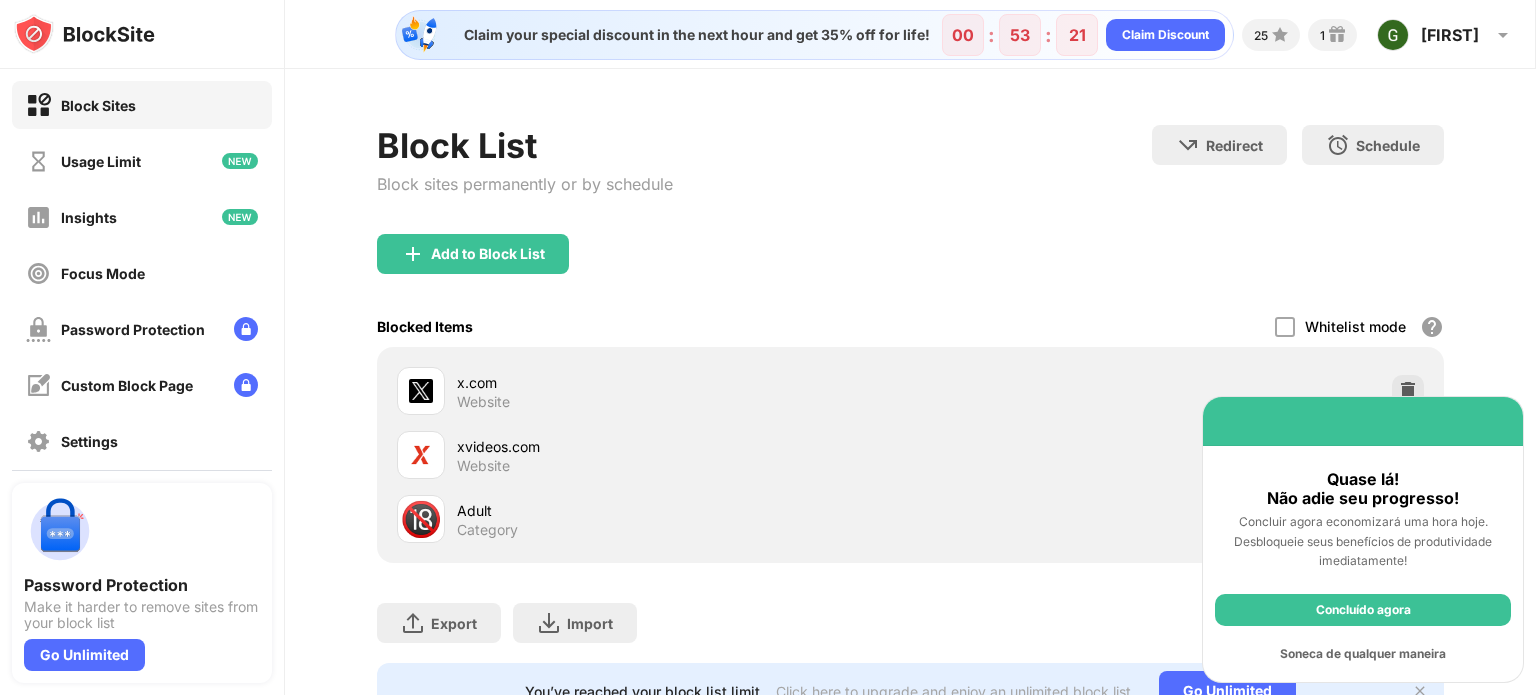 click on "Block List Block sites permanently or by schedule Redirect Choose a site to be redirected to when blocking is active Schedule Select which days and timeframes the block list will be active Add to Block List Blocked Items Whitelist mode Block all websites except for those in your whitelist. Whitelist Mode only works with URLs and won't include categories or keywords. x.com Website xvideos.com Website 🔞 Adult Category Export Export Files (for websites items only) Import Import Files (for websites items only) You’ve reached your block list limit. Click here to upgrade and enjoy an unlimited block list. Go Unlimited" at bounding box center [910, 422] 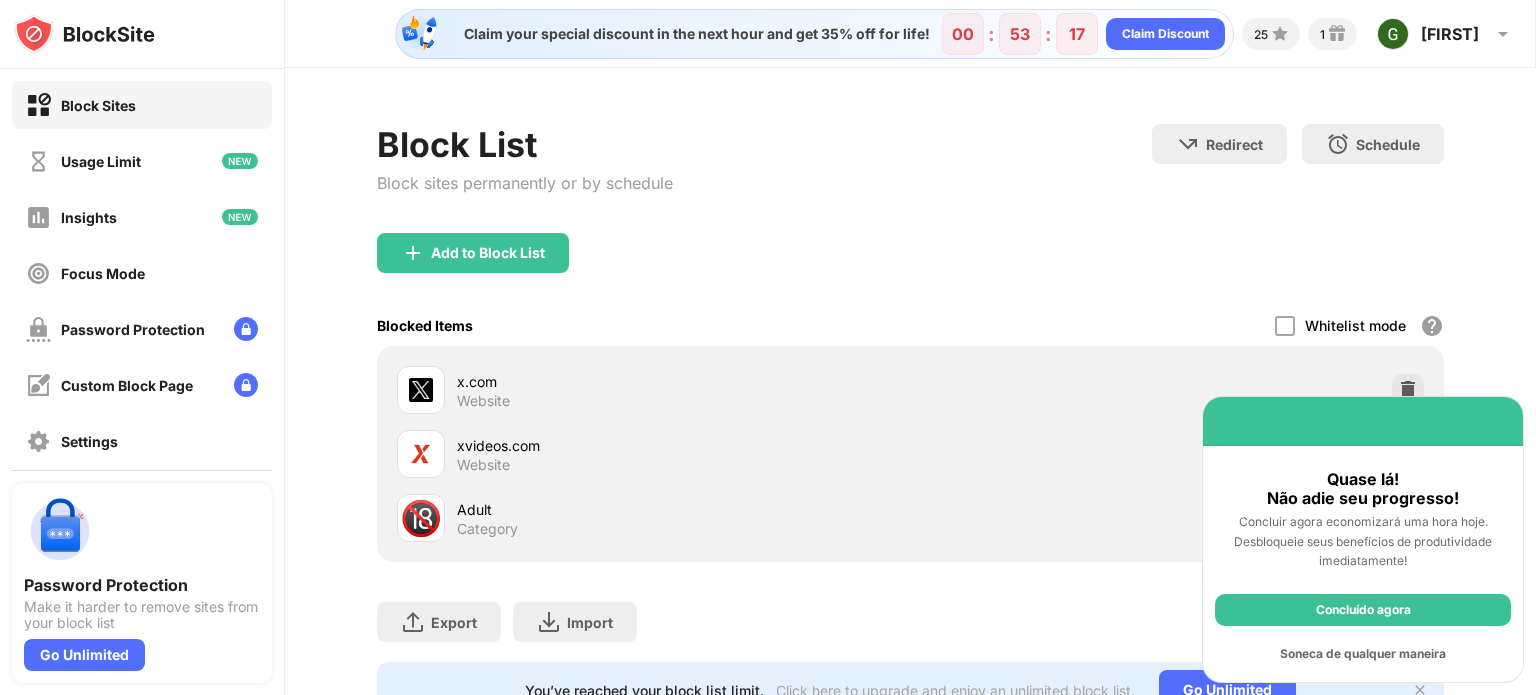 scroll, scrollTop: 0, scrollLeft: 0, axis: both 